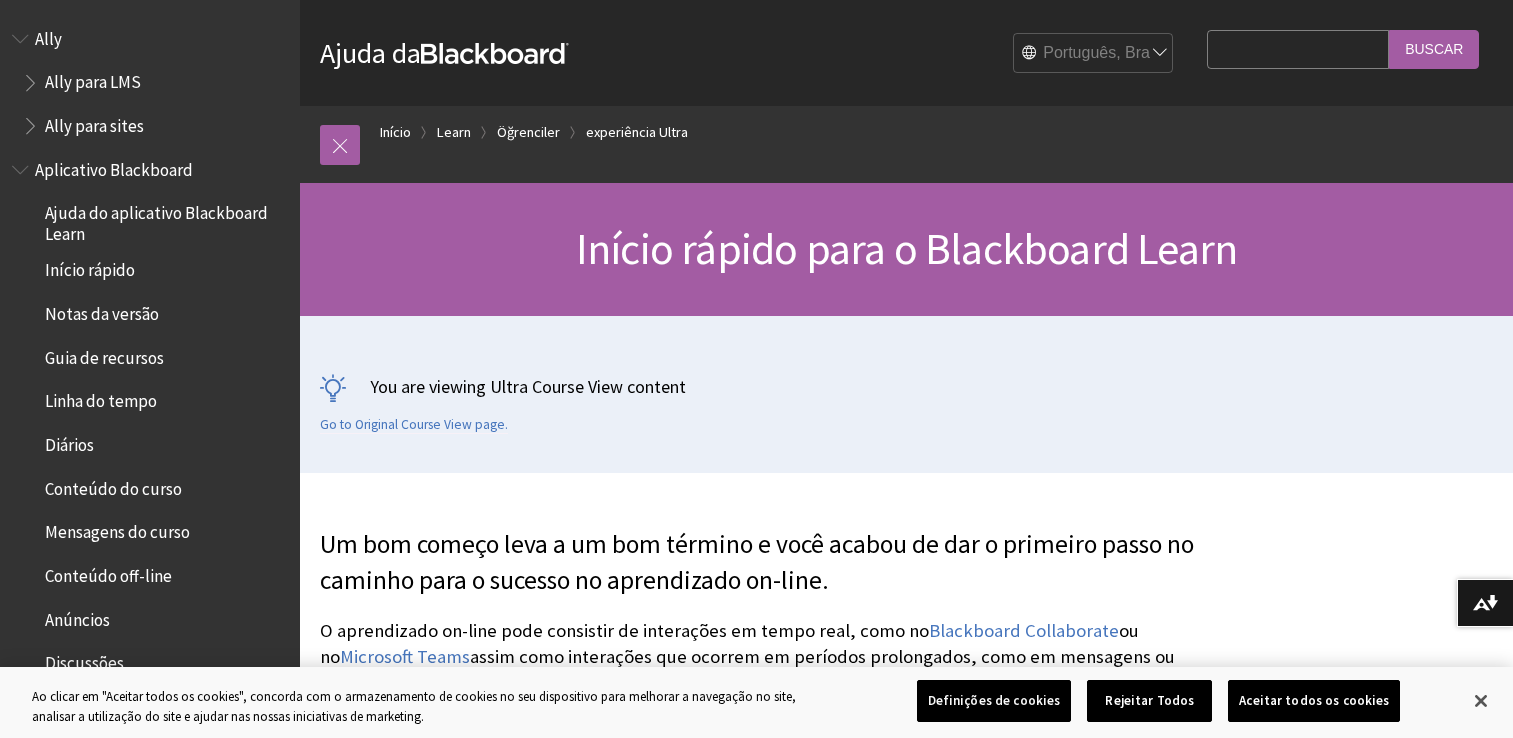 scroll, scrollTop: 0, scrollLeft: 0, axis: both 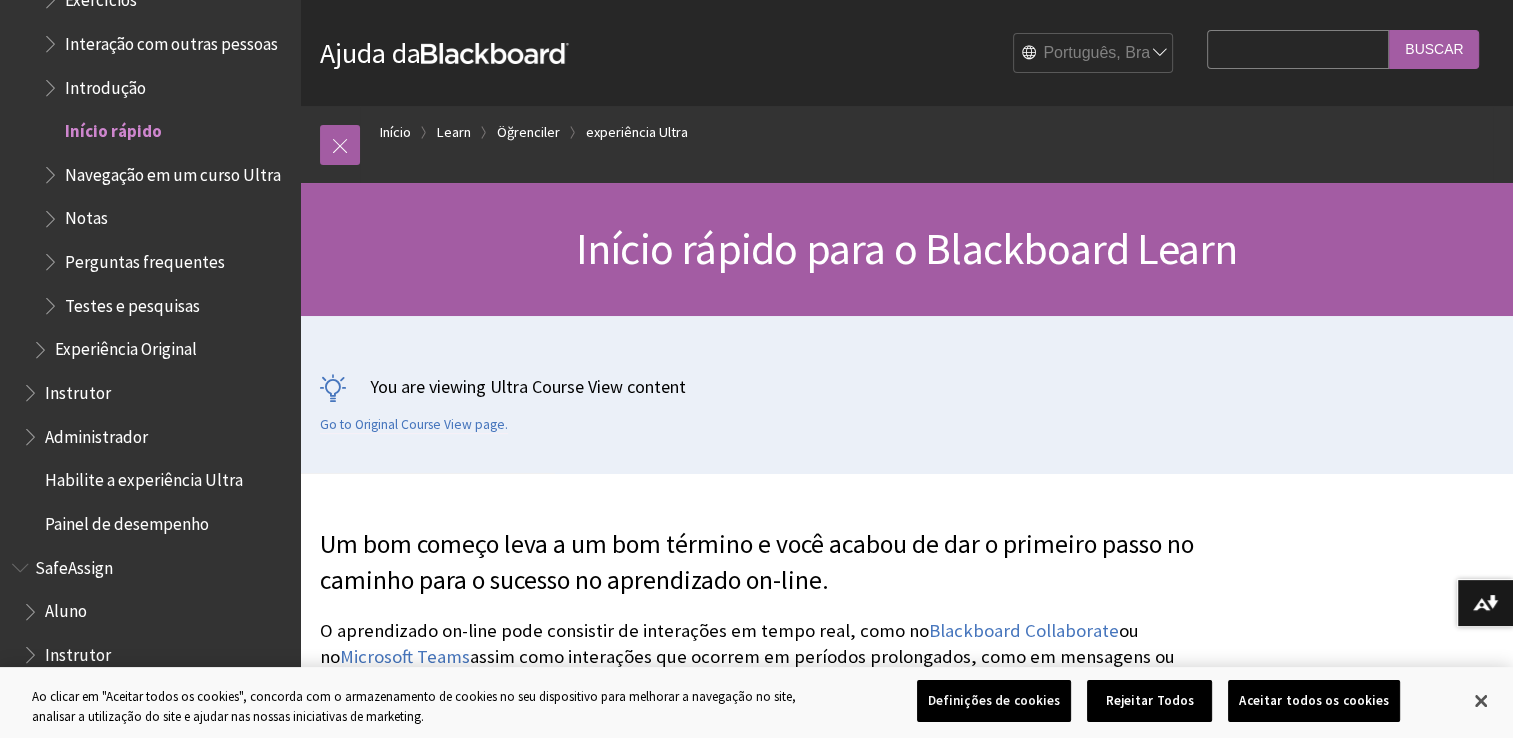 click on "You are viewing Ultra Course View content" at bounding box center [906, 386] 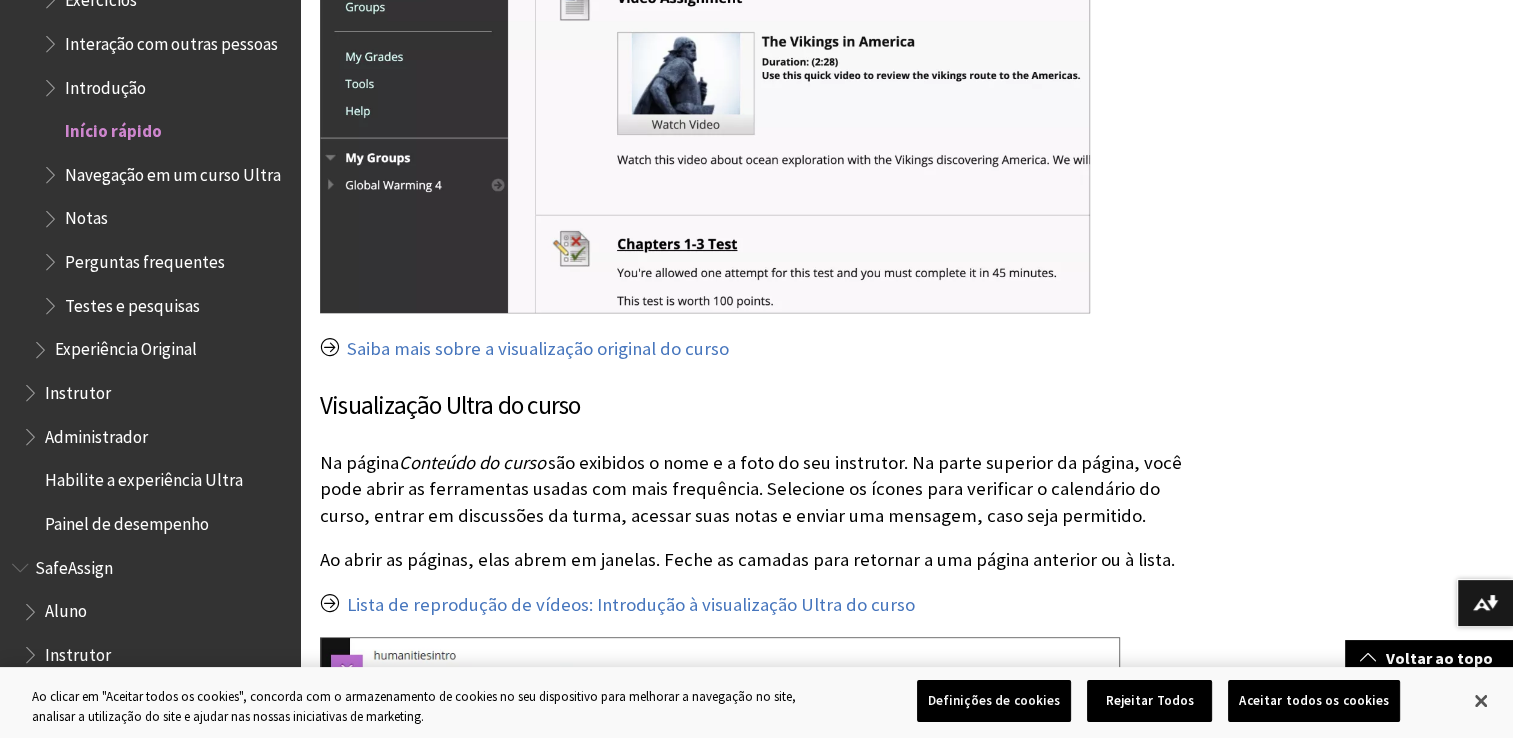 scroll, scrollTop: 2160, scrollLeft: 0, axis: vertical 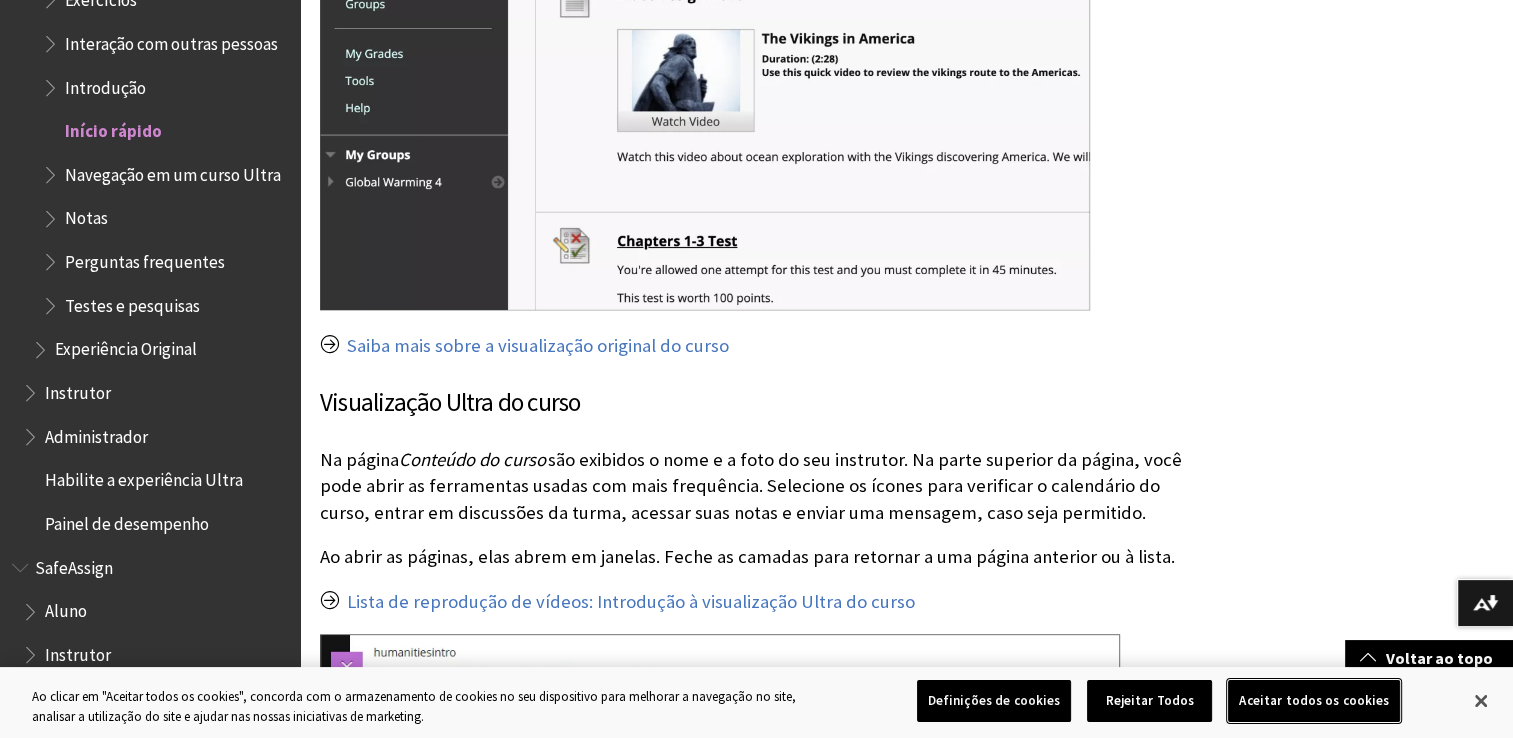 click on "Aceitar todos os cookies" at bounding box center [1314, 701] 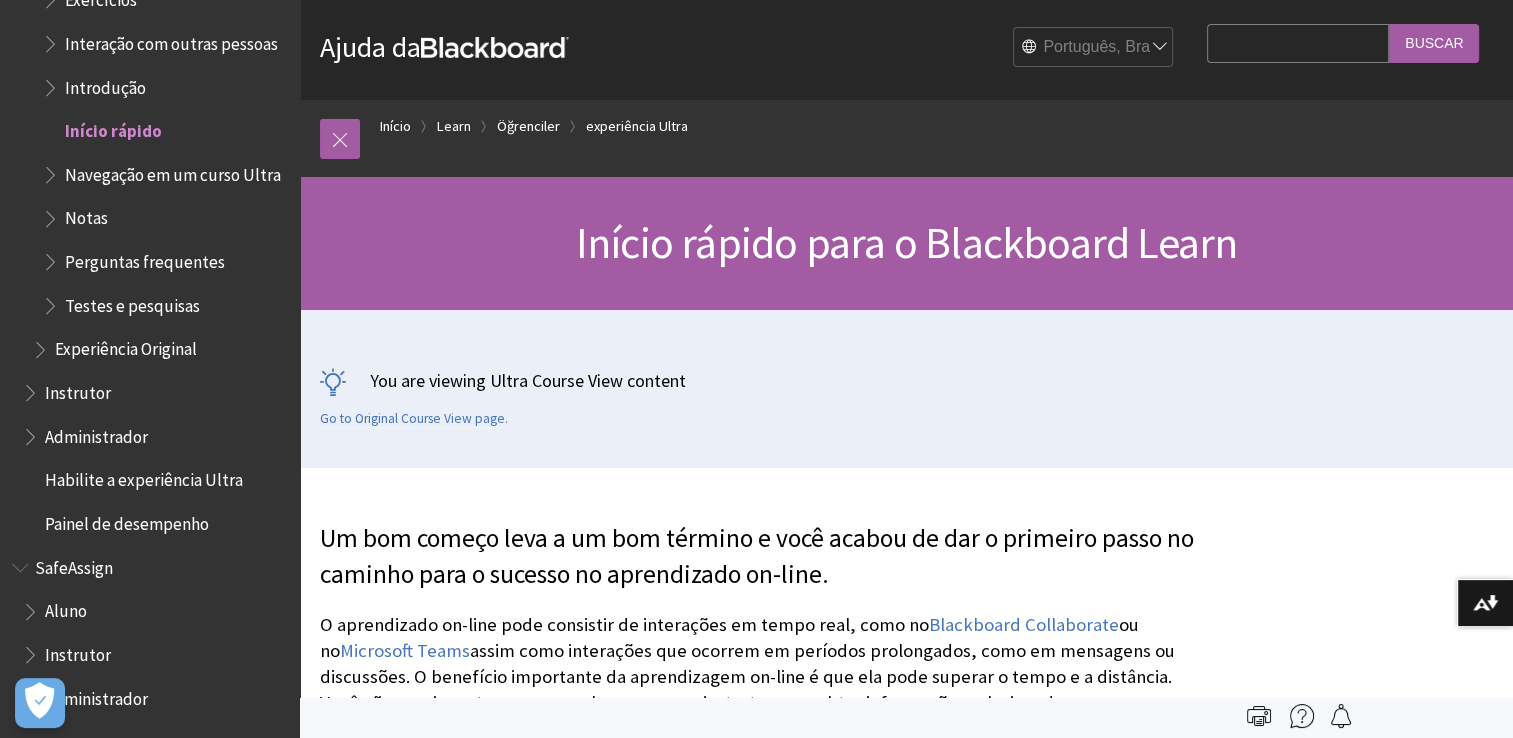 scroll, scrollTop: 0, scrollLeft: 0, axis: both 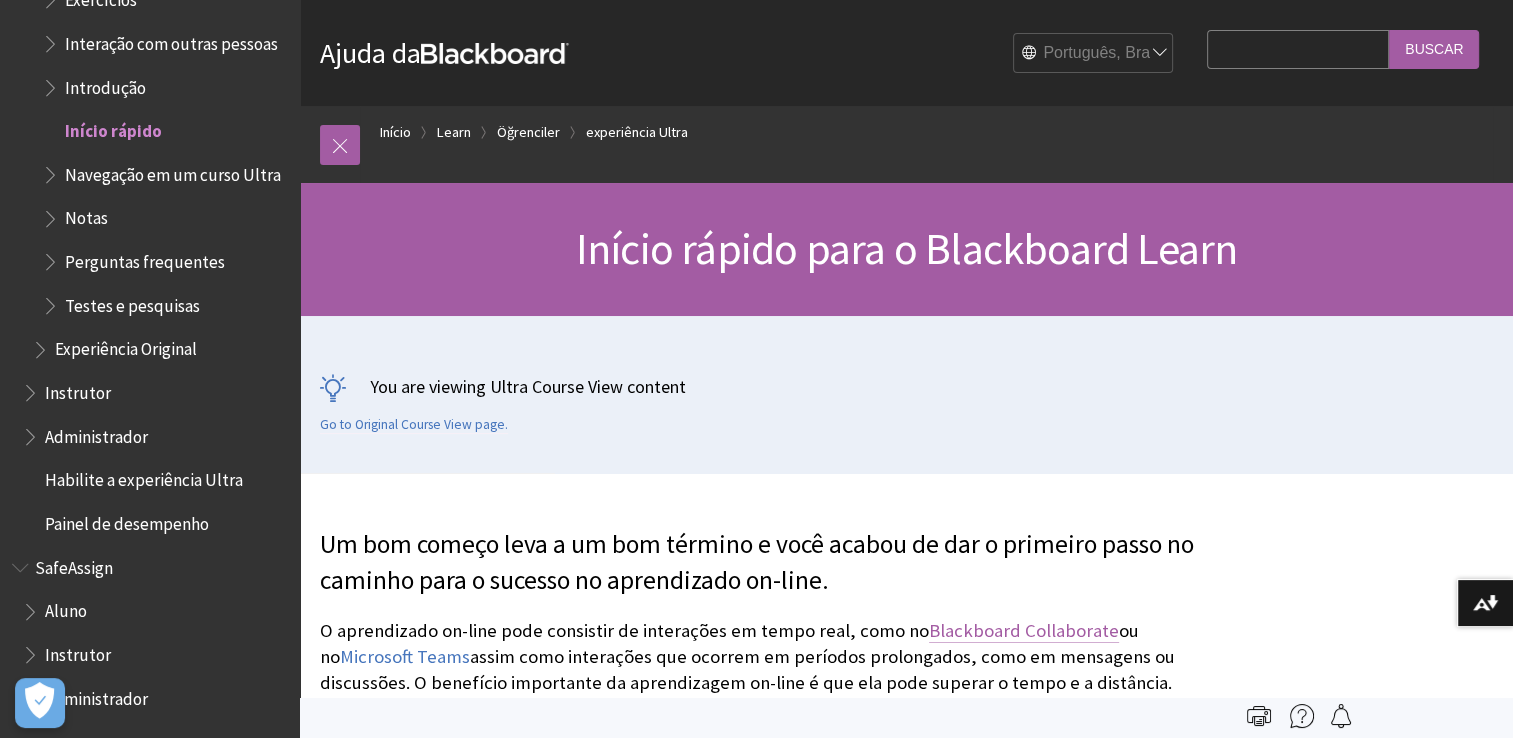 click on "Blackboard Collaborate" at bounding box center (1024, 631) 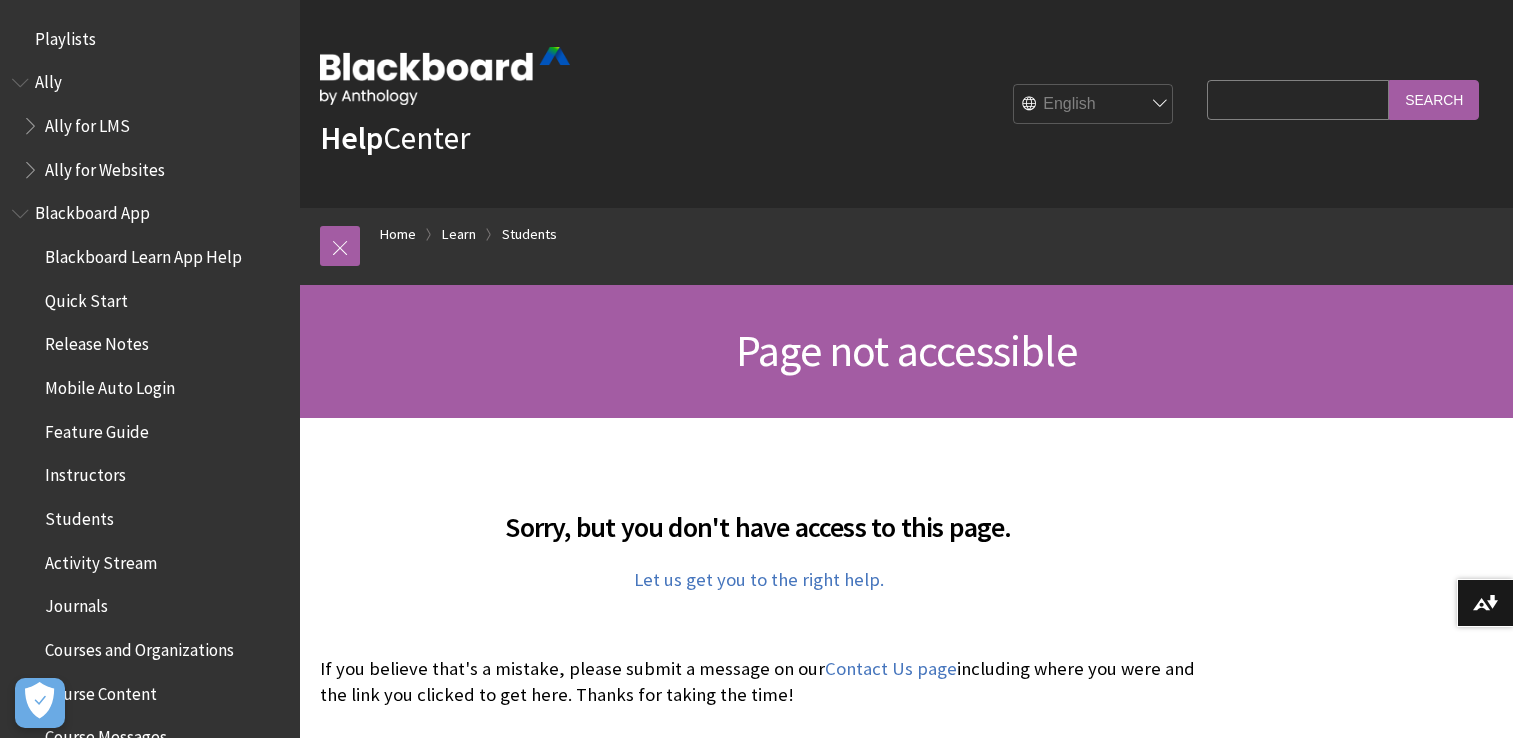 scroll, scrollTop: 0, scrollLeft: 0, axis: both 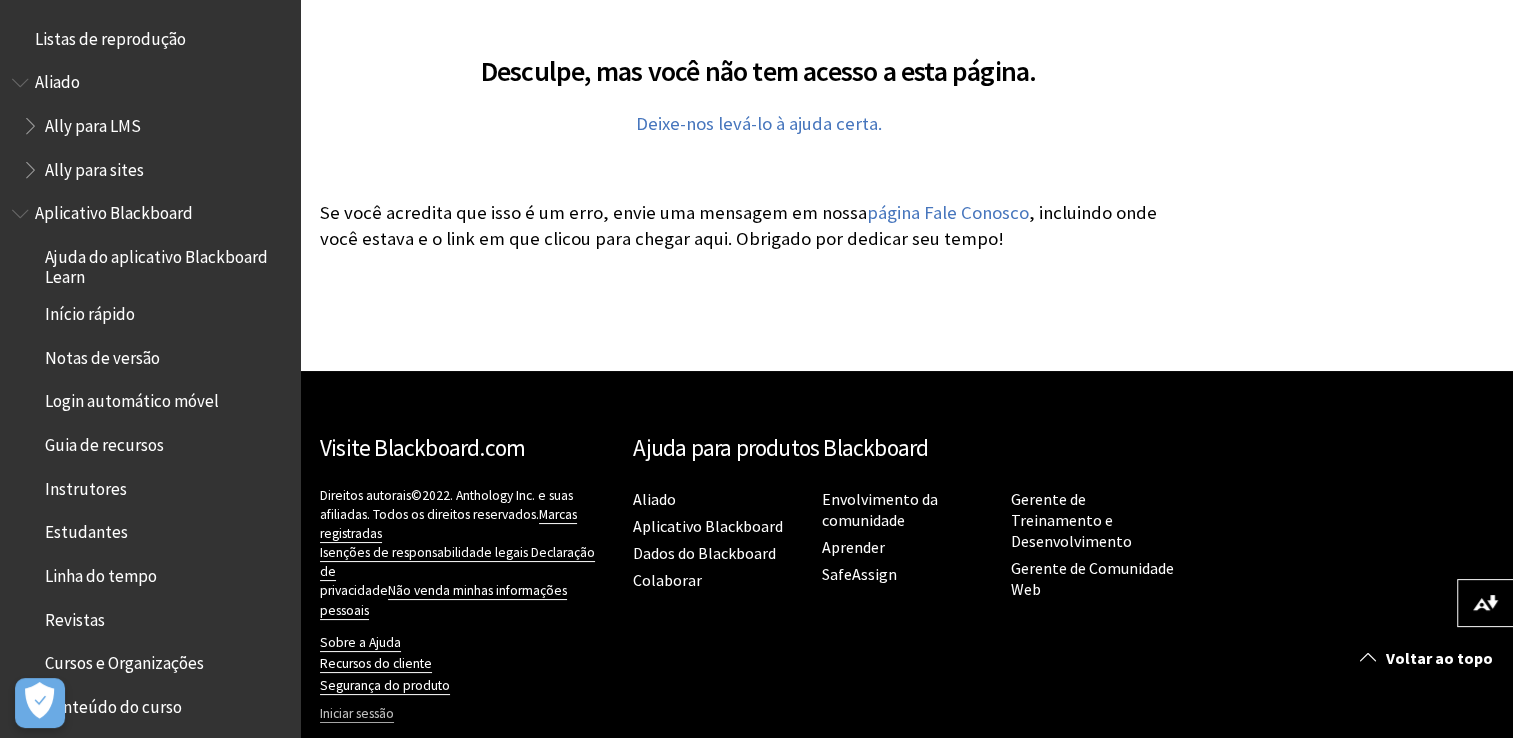 click on "Iniciar sessão" at bounding box center (357, 714) 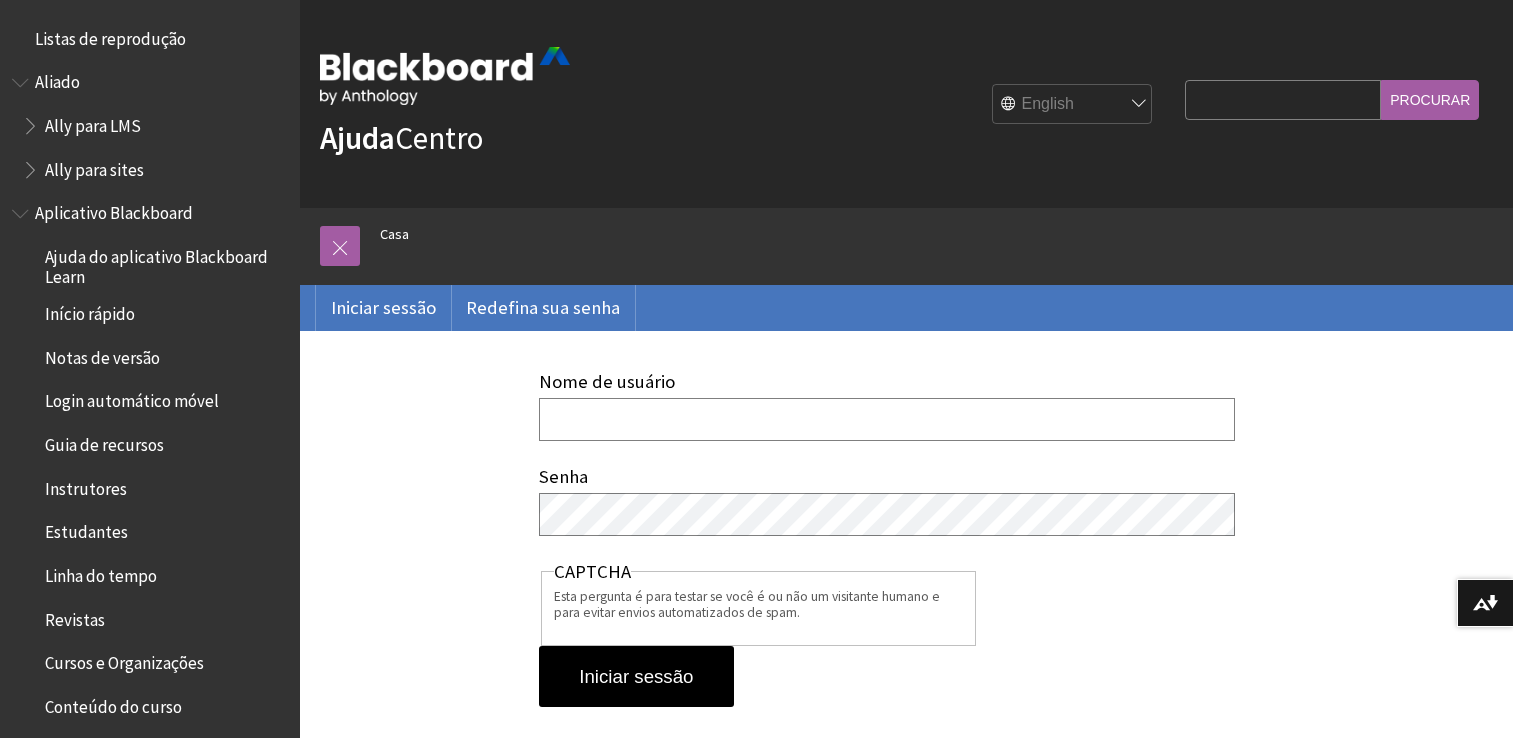 scroll, scrollTop: 0, scrollLeft: 0, axis: both 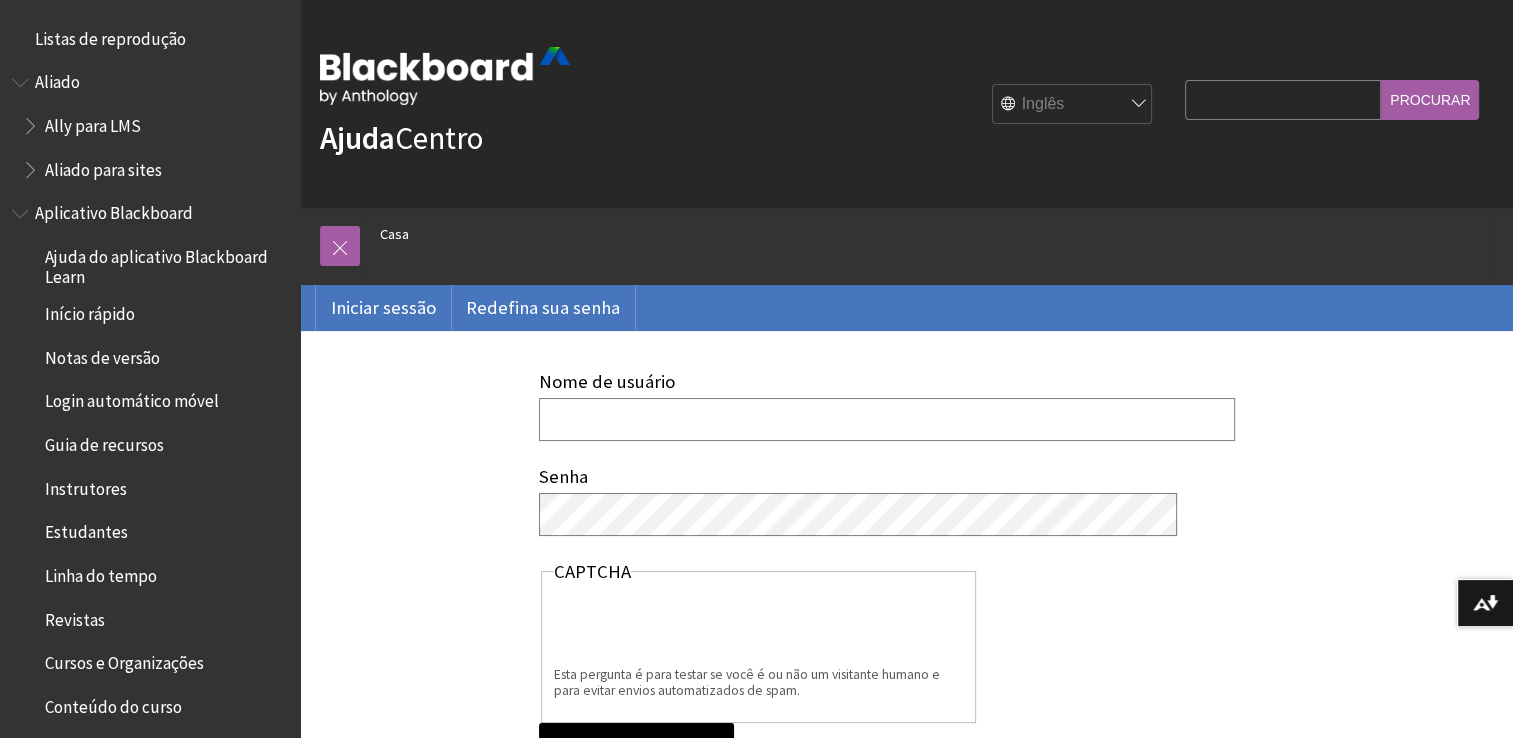 click on "Nome de usuário
Senha
CAPTCHA
Esta pergunta é para testar se você é ou não um visitante humano e para evitar envios automatizados de spam.
Iniciar sessão" at bounding box center (758, 578) 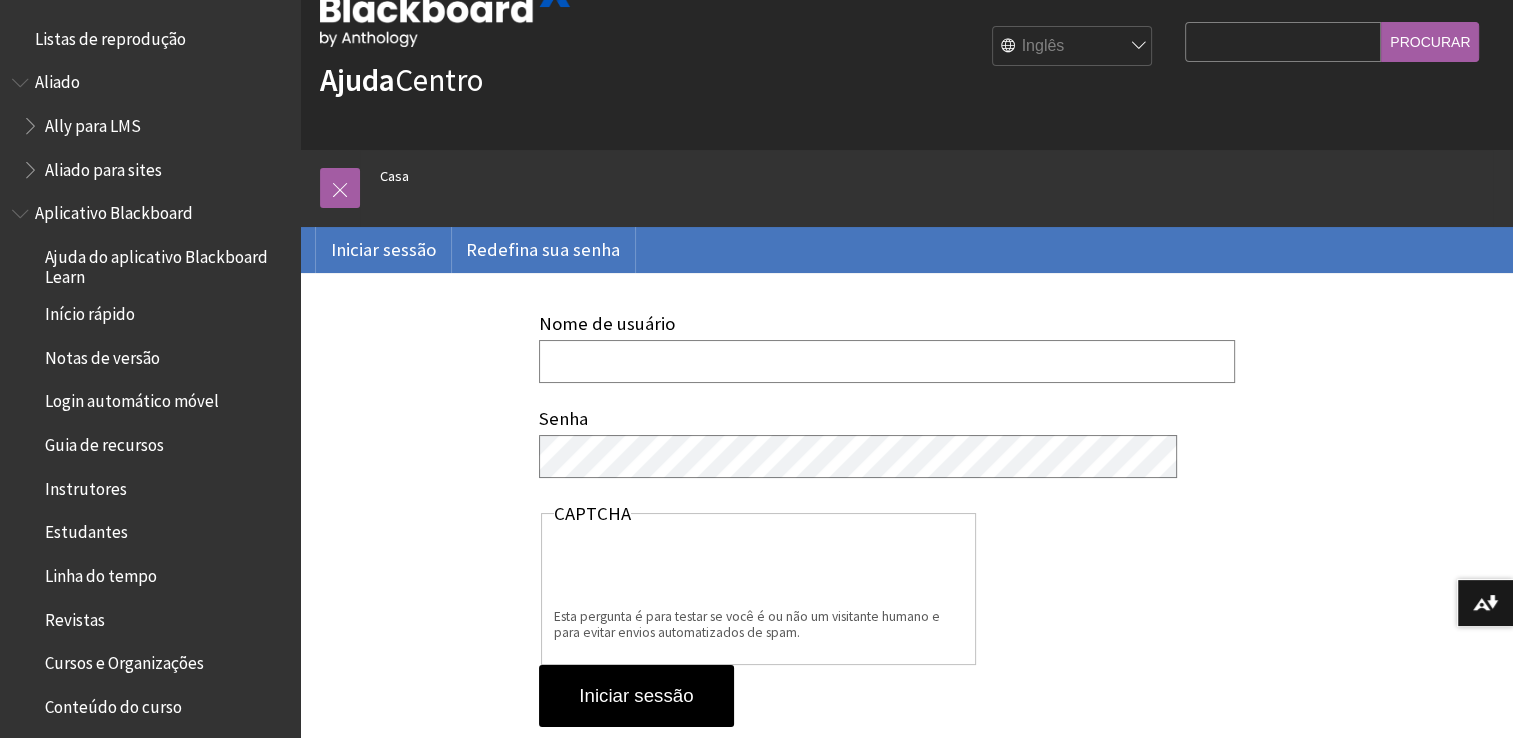 scroll, scrollTop: 0, scrollLeft: 0, axis: both 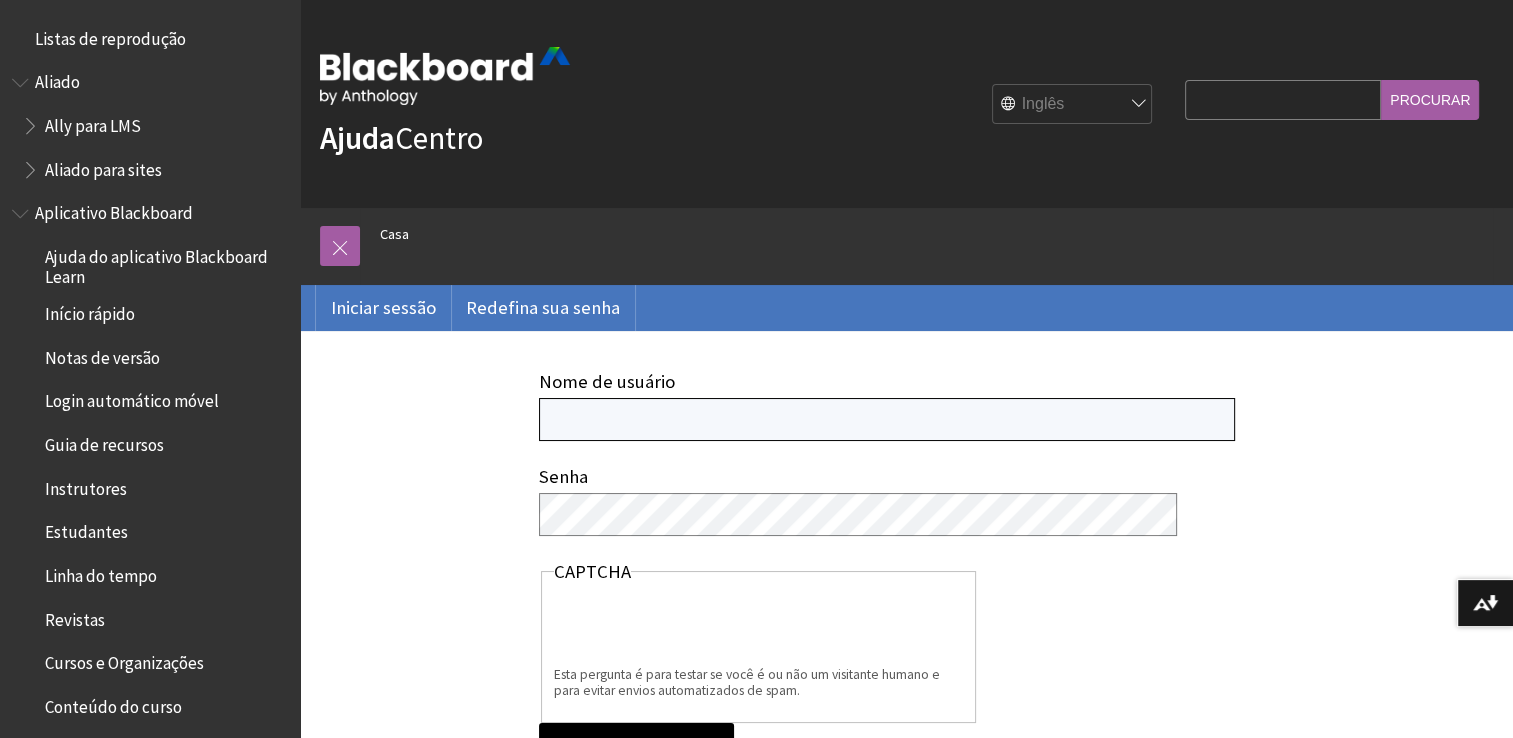 click on "Nome de usuário" at bounding box center (887, 419) 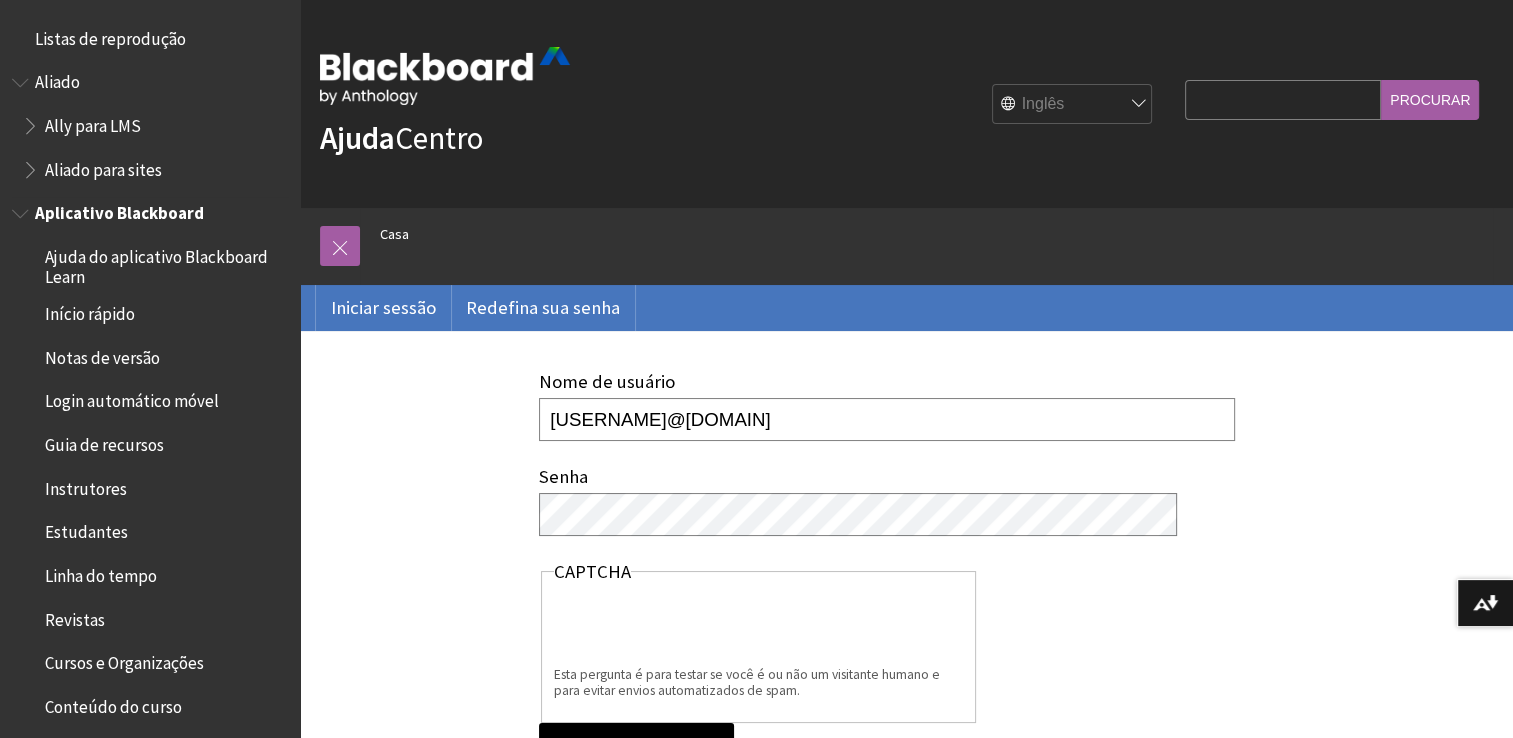 click on "Estudantes" at bounding box center [155, 533] 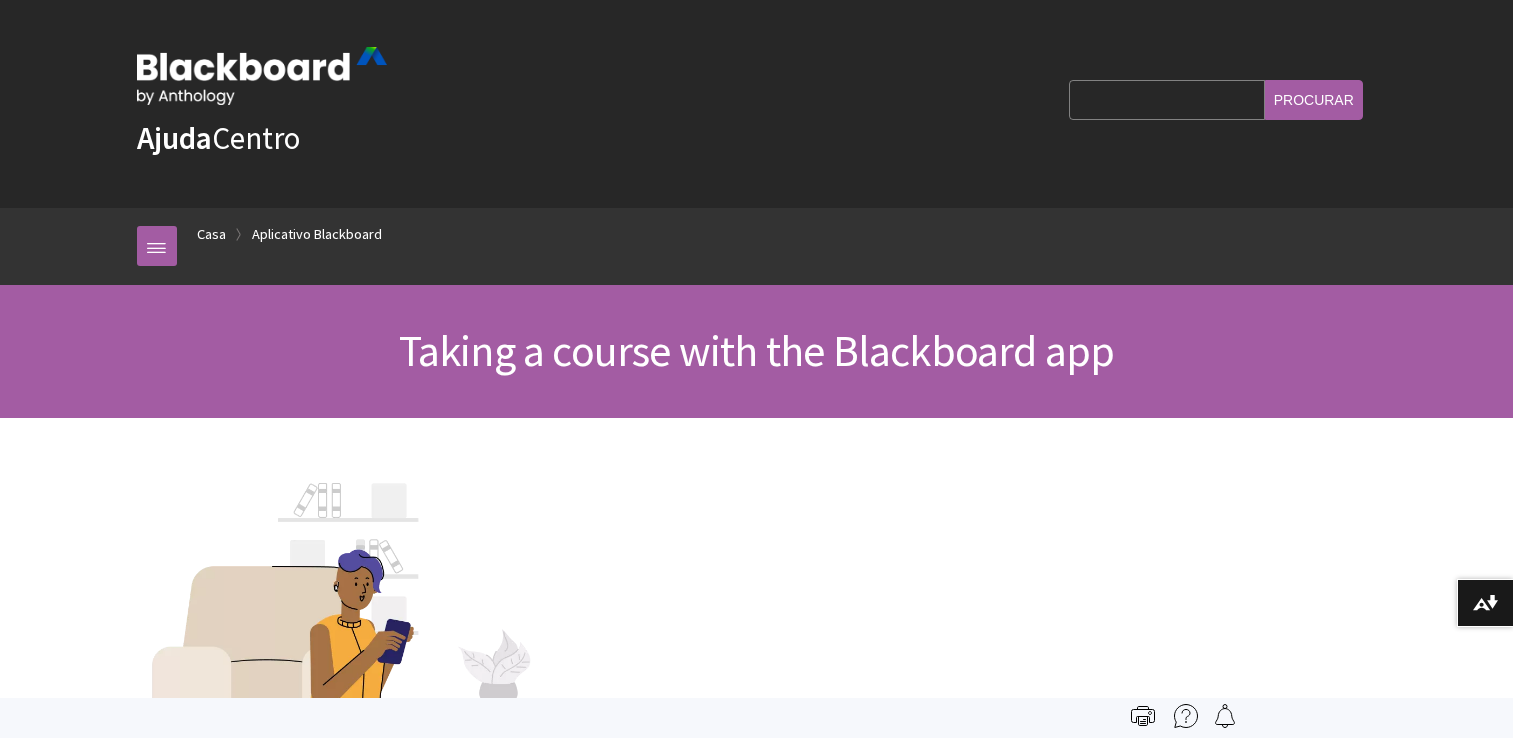 scroll, scrollTop: 0, scrollLeft: 0, axis: both 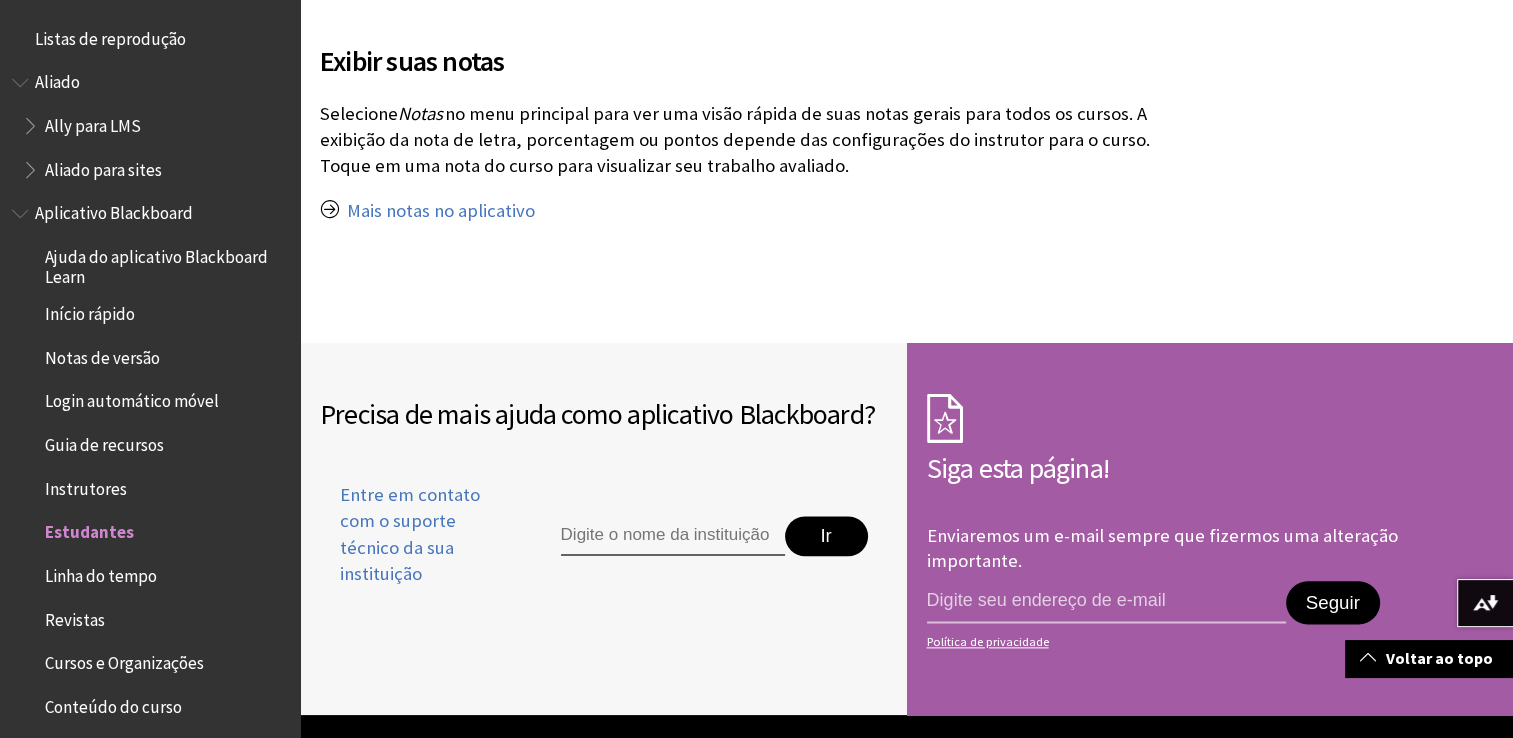 click on "Aplicativo Blackboard" at bounding box center (114, 210) 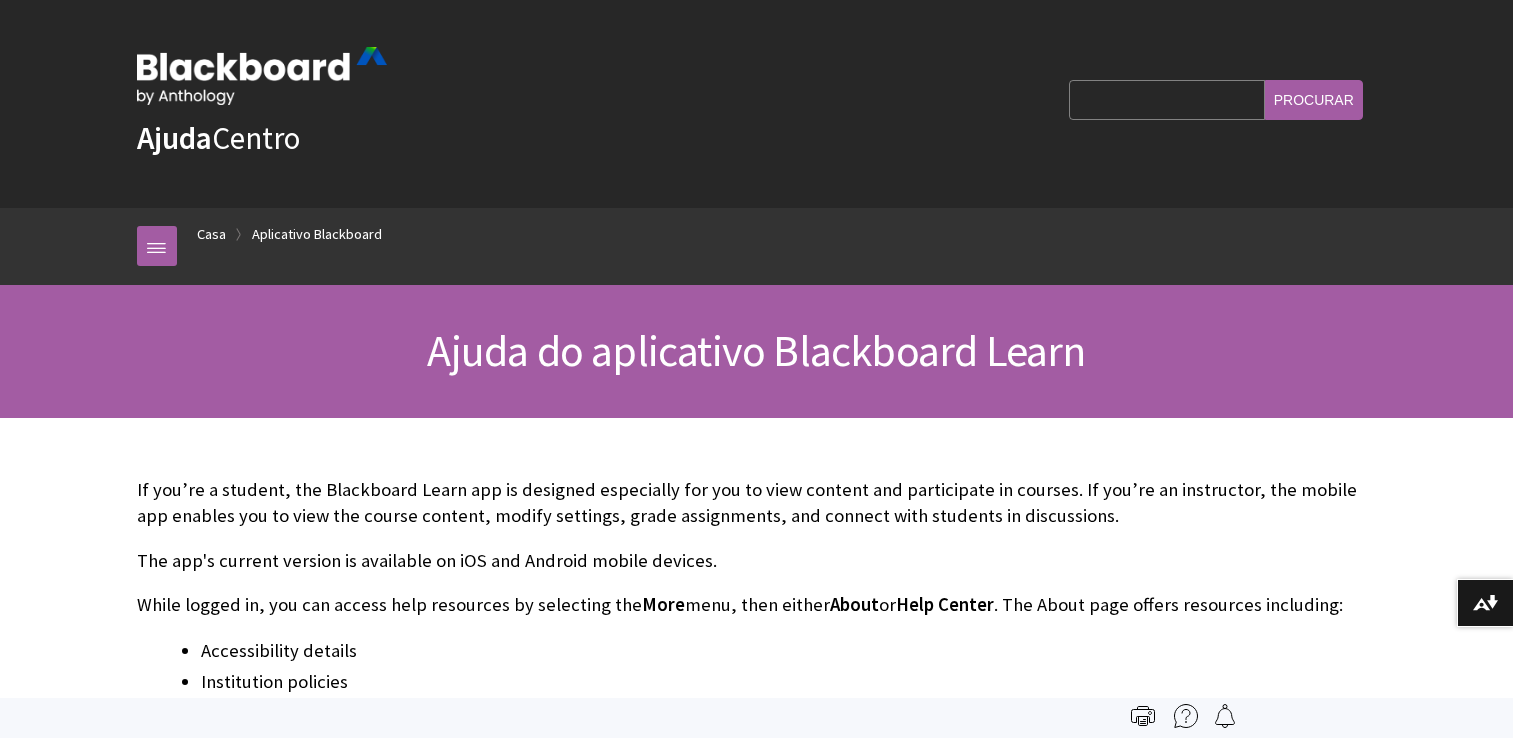 scroll, scrollTop: 0, scrollLeft: 0, axis: both 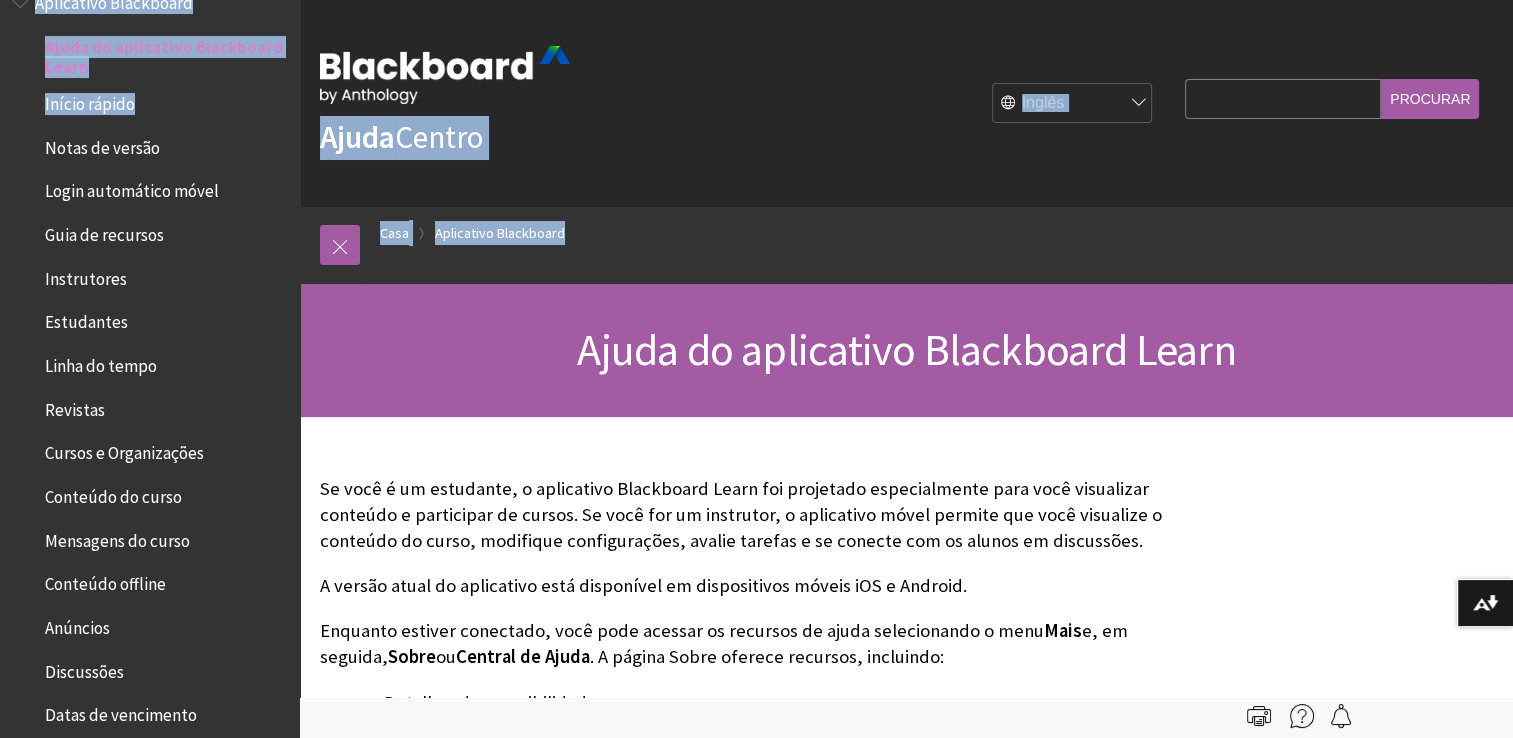 drag, startPoint x: 302, startPoint y: 177, endPoint x: 293, endPoint y: 117, distance: 60.671246 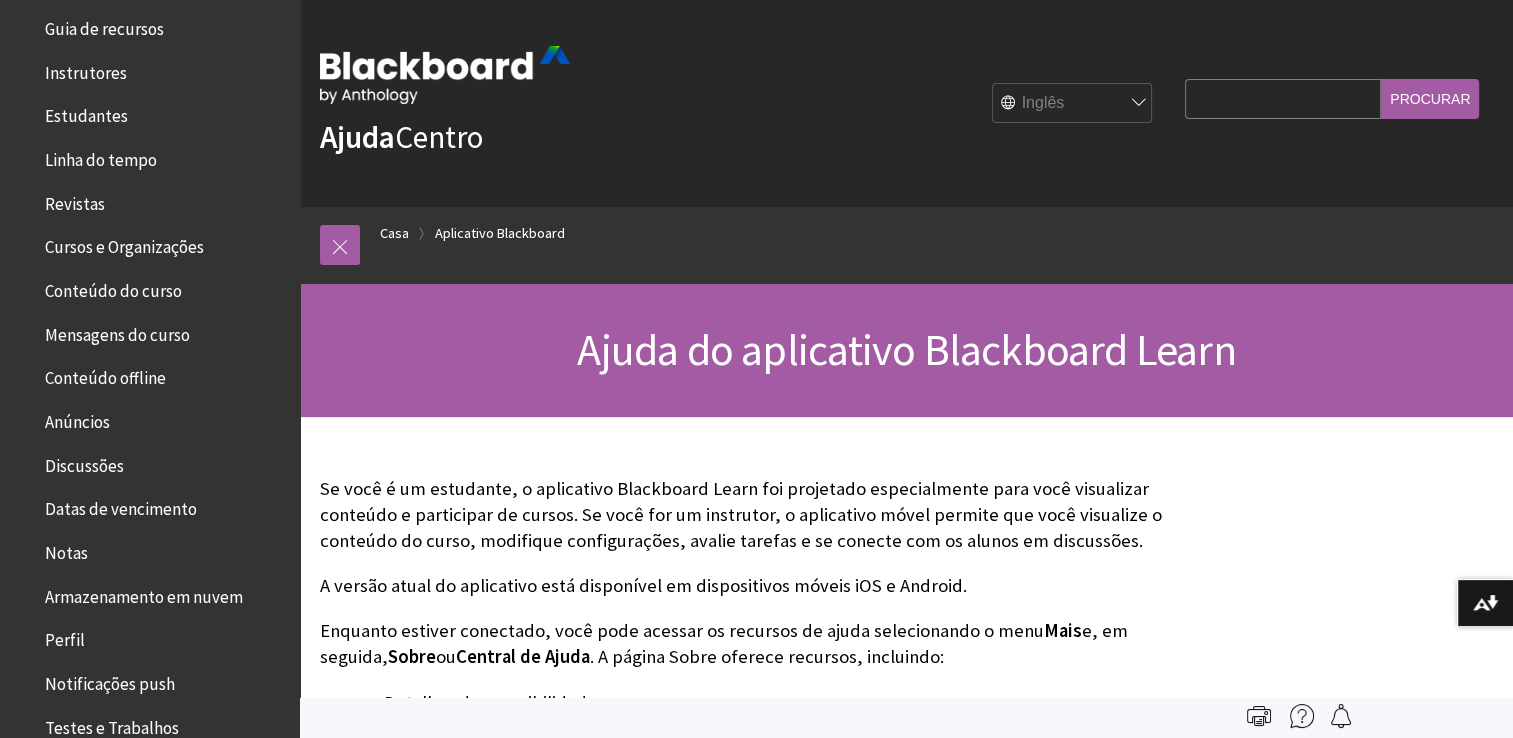 scroll, scrollTop: 426, scrollLeft: 0, axis: vertical 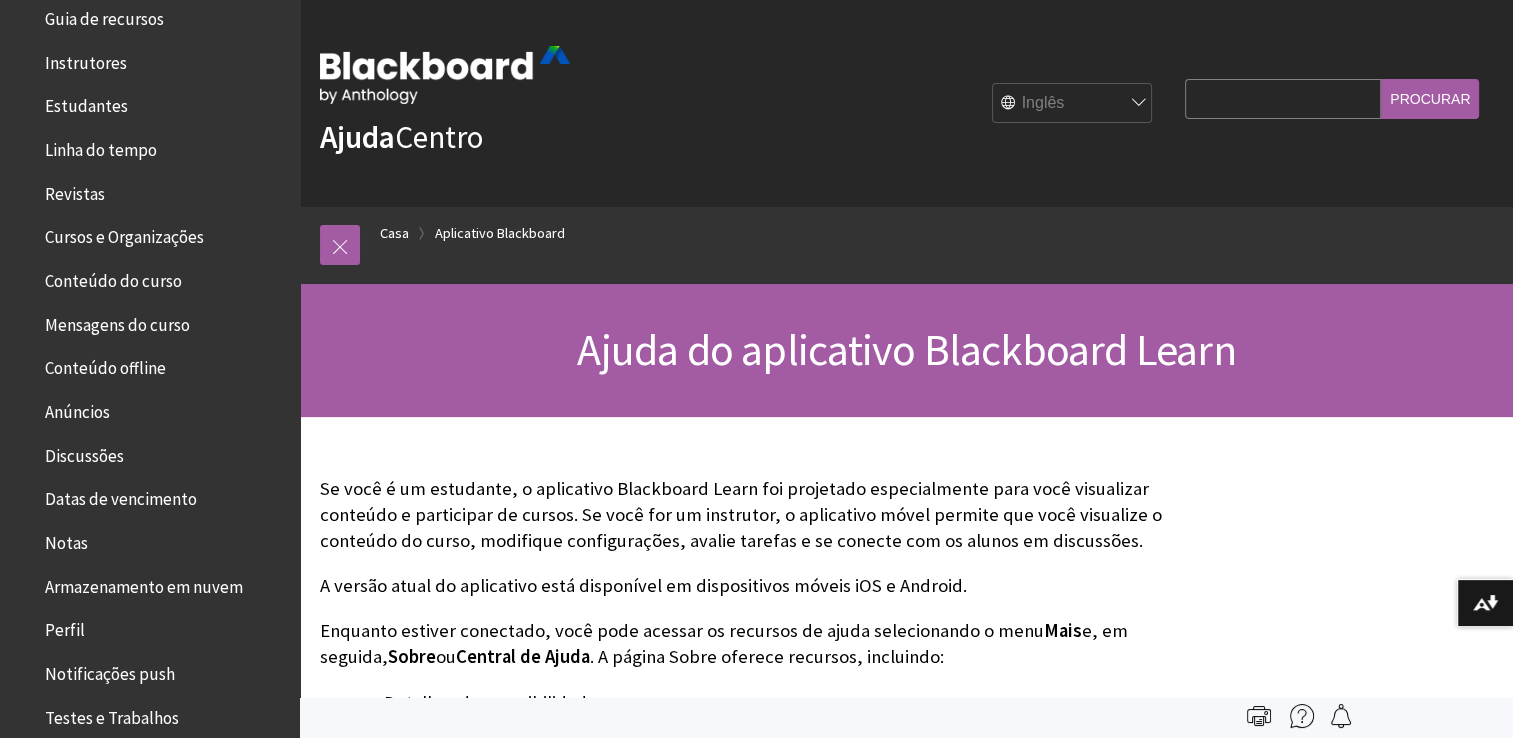 click on "Cursos e Organizações" at bounding box center [124, 234] 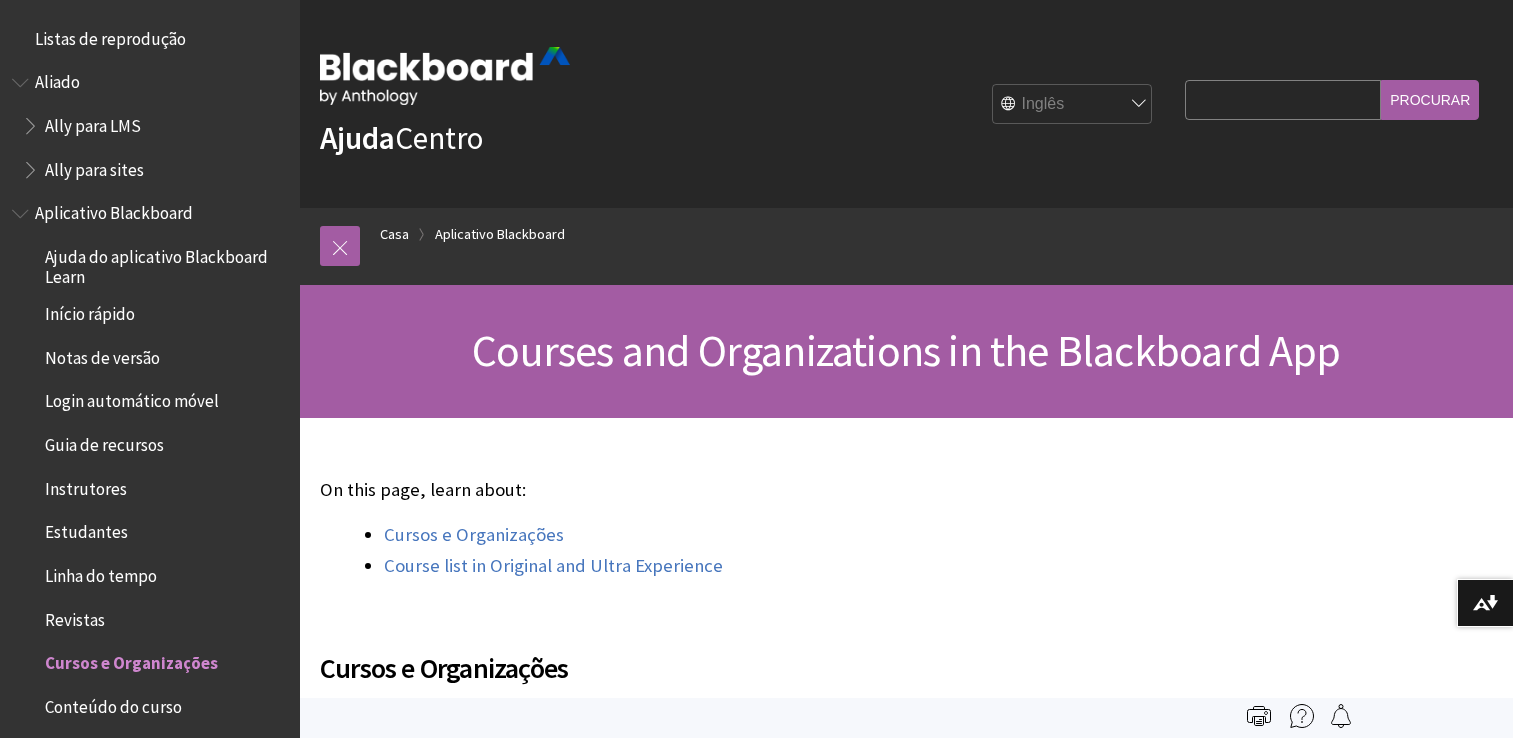 scroll, scrollTop: 0, scrollLeft: 0, axis: both 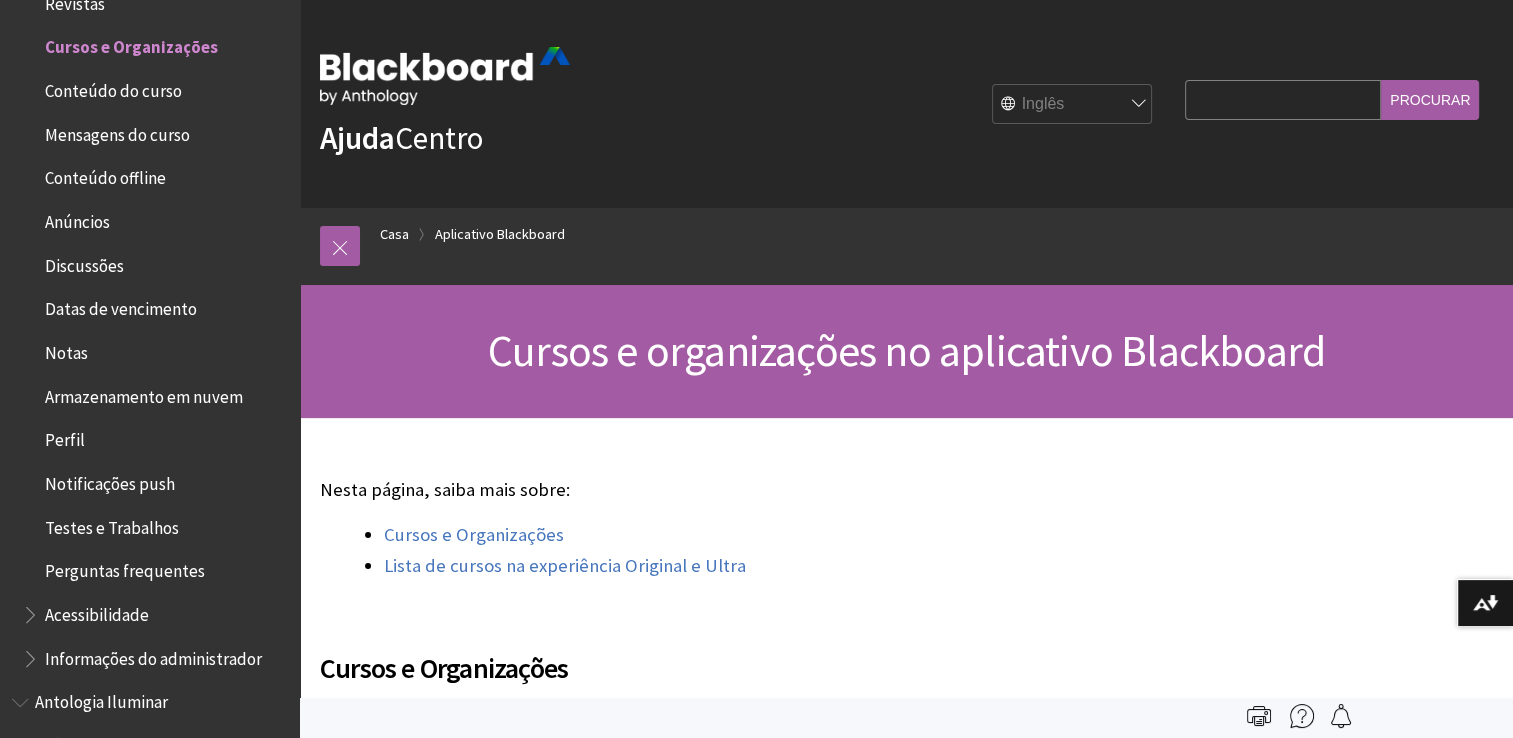 click on "Ajuda  Centro
Inglês عربية Català Cymraeg Deutsch Español Suomi Français עברית Italiano 日本語 한국어 Nederlands Norsk (Bokmål) Português, Brasil Русский Svenska Türkçe 简体中文 Français Canadien
Consulta de pesquisa
Procurar" at bounding box center [906, 104] 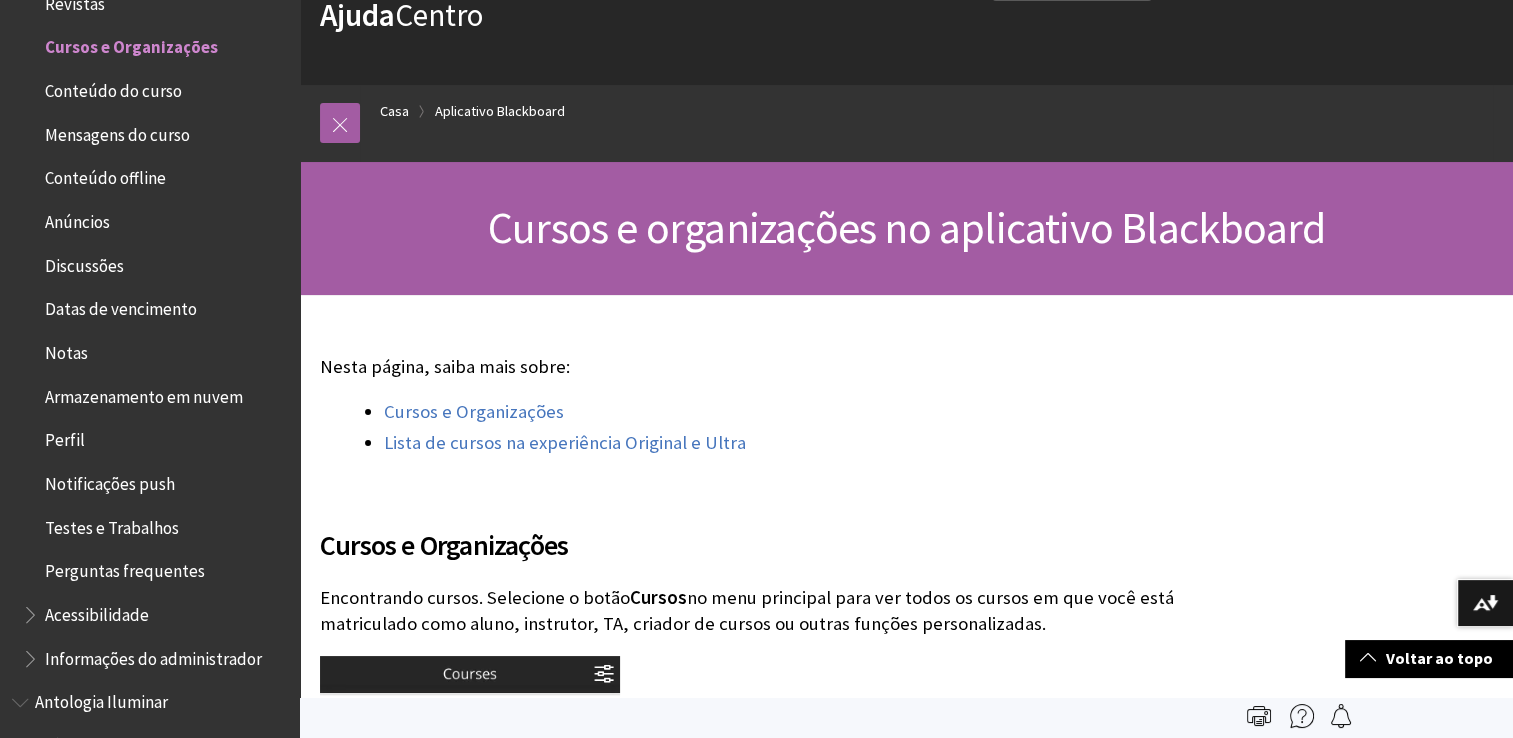 scroll, scrollTop: 0, scrollLeft: 0, axis: both 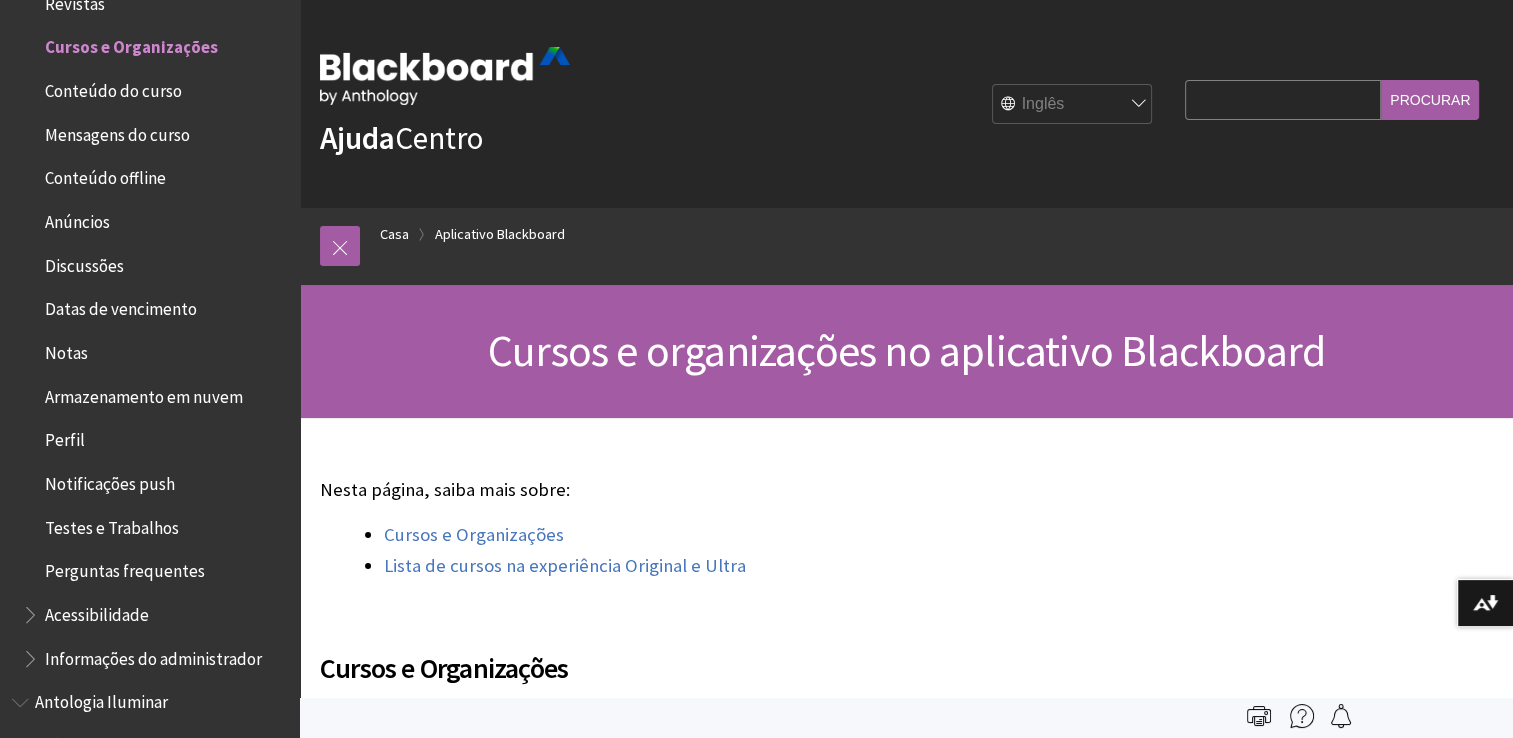 click on "Consulta de pesquisa" at bounding box center (1283, 99) 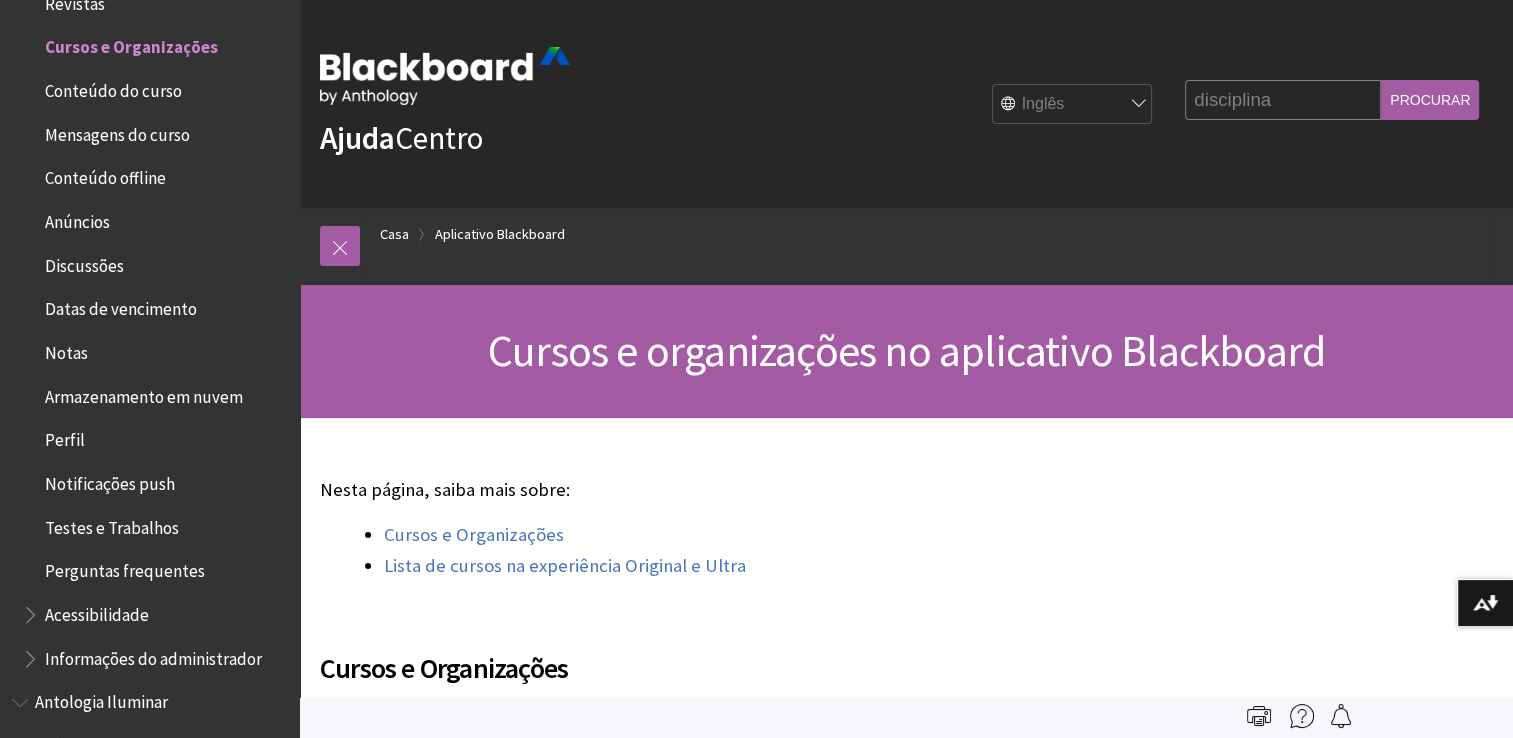 type on "disciplina" 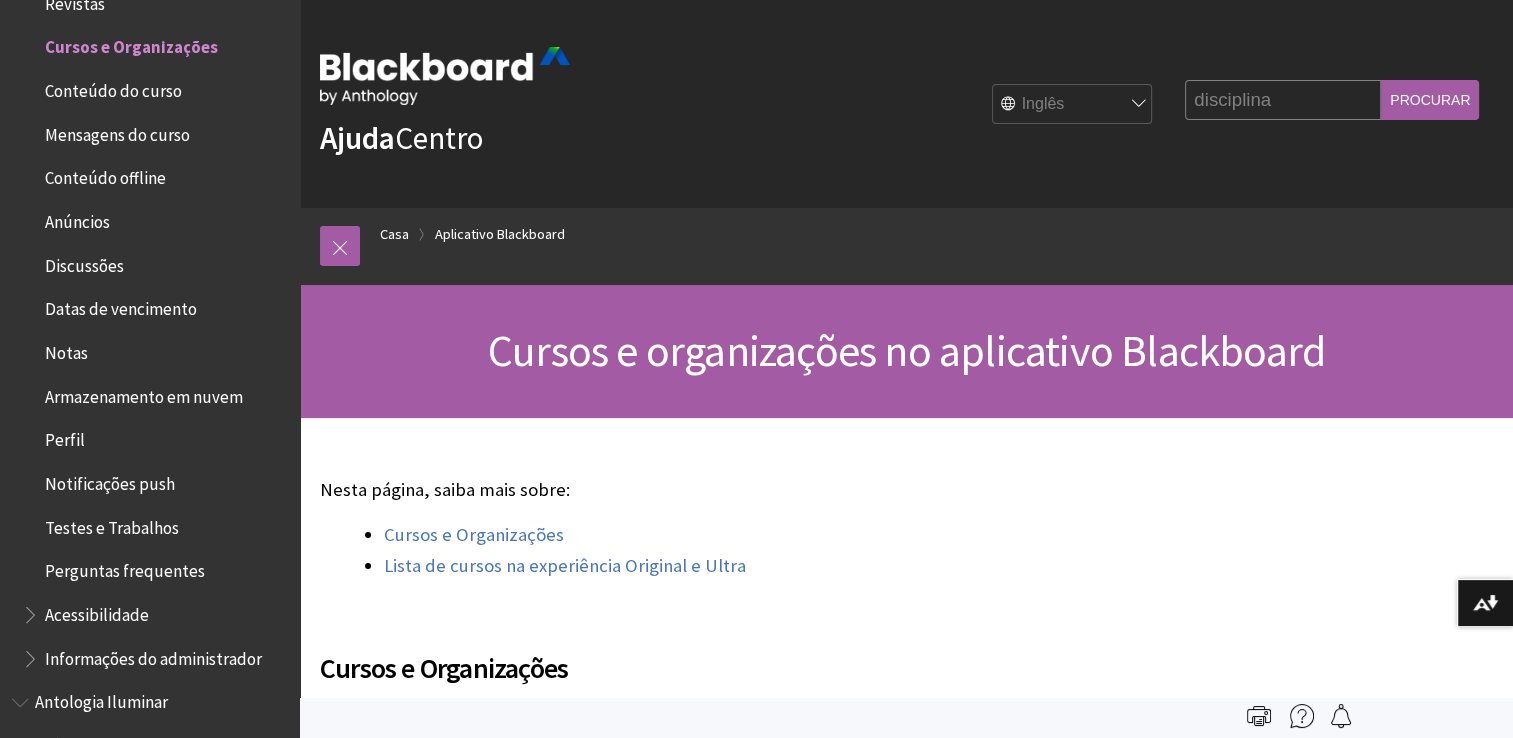 click on "Procurar" at bounding box center [1430, 99] 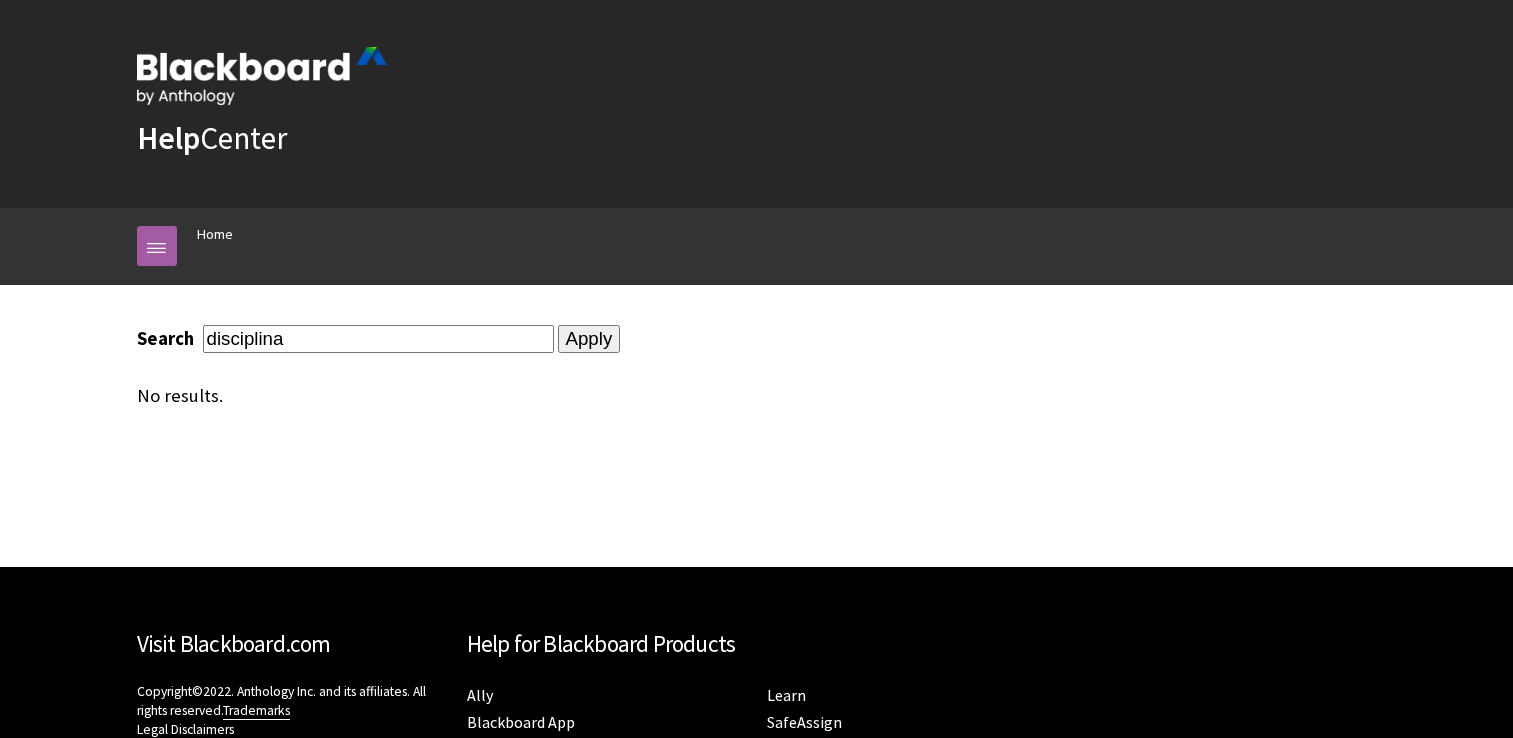 scroll, scrollTop: 0, scrollLeft: 0, axis: both 